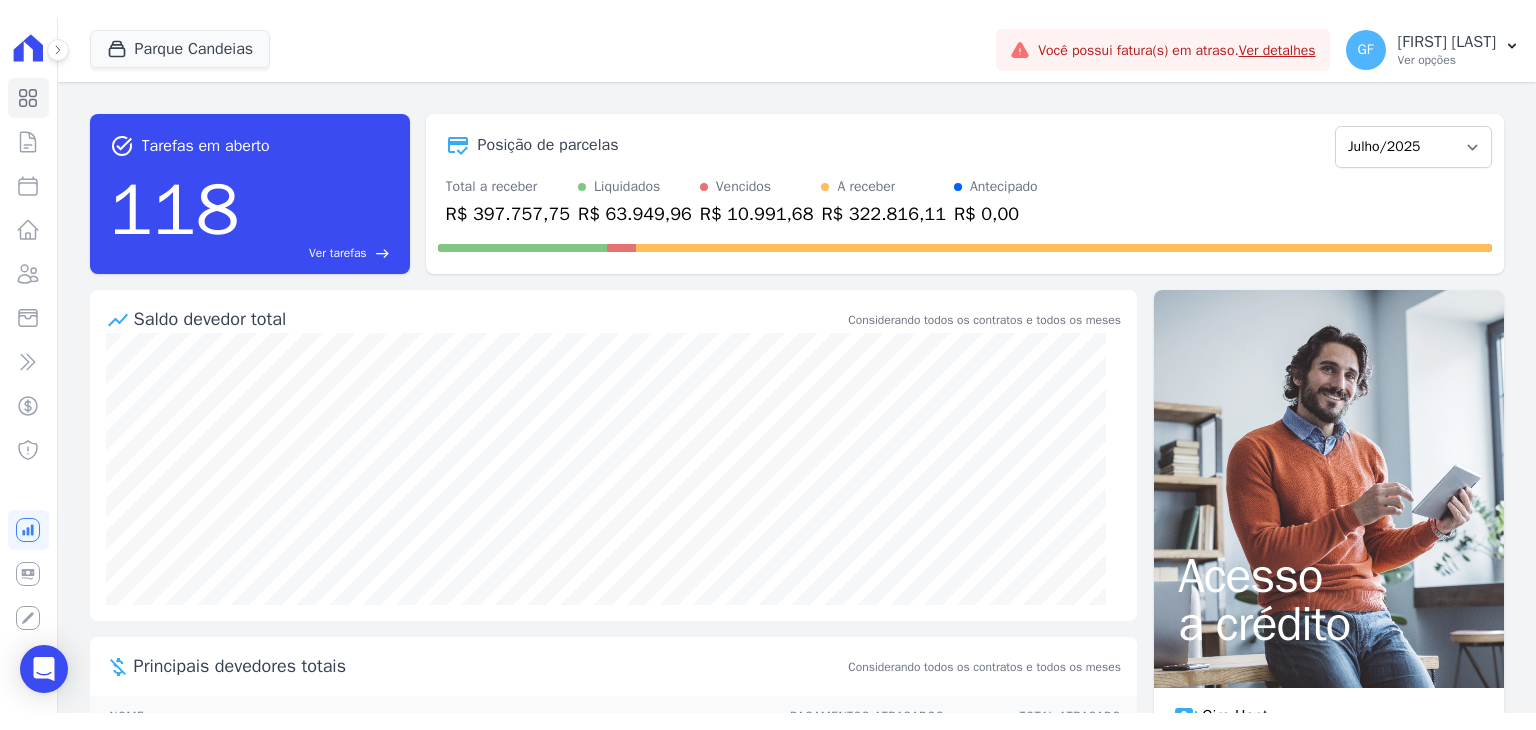 scroll, scrollTop: 0, scrollLeft: 0, axis: both 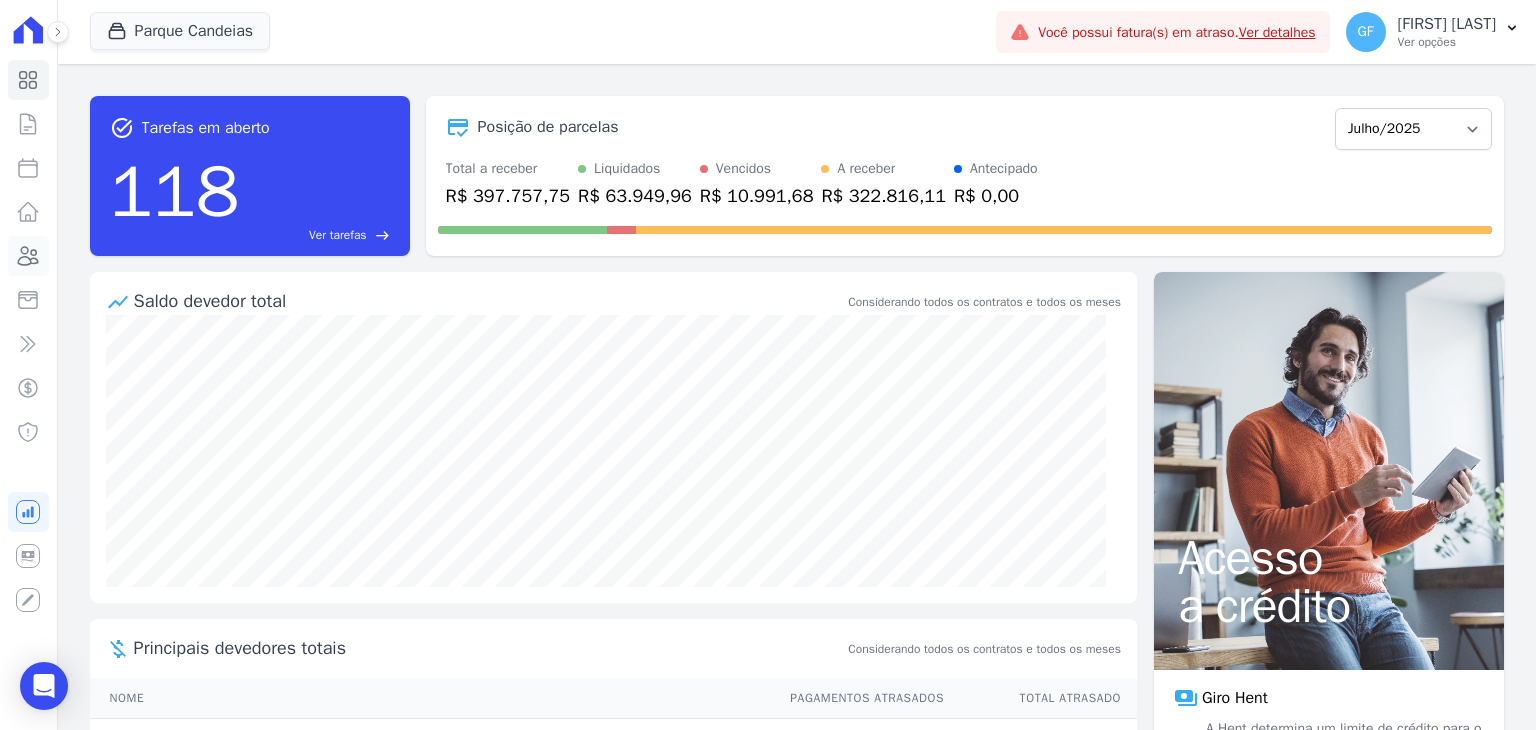 click on "Clientes" at bounding box center [28, 256] 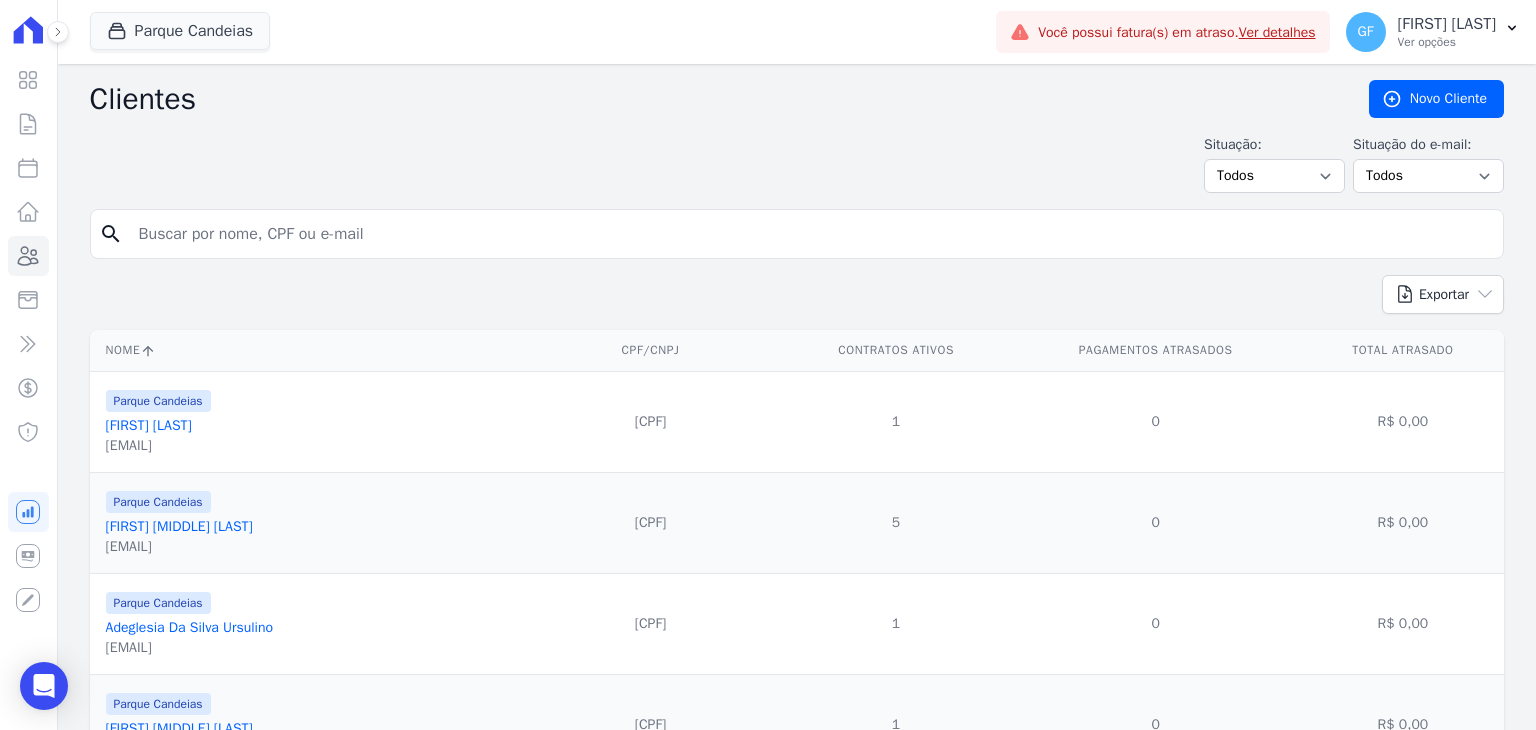 click at bounding box center (811, 234) 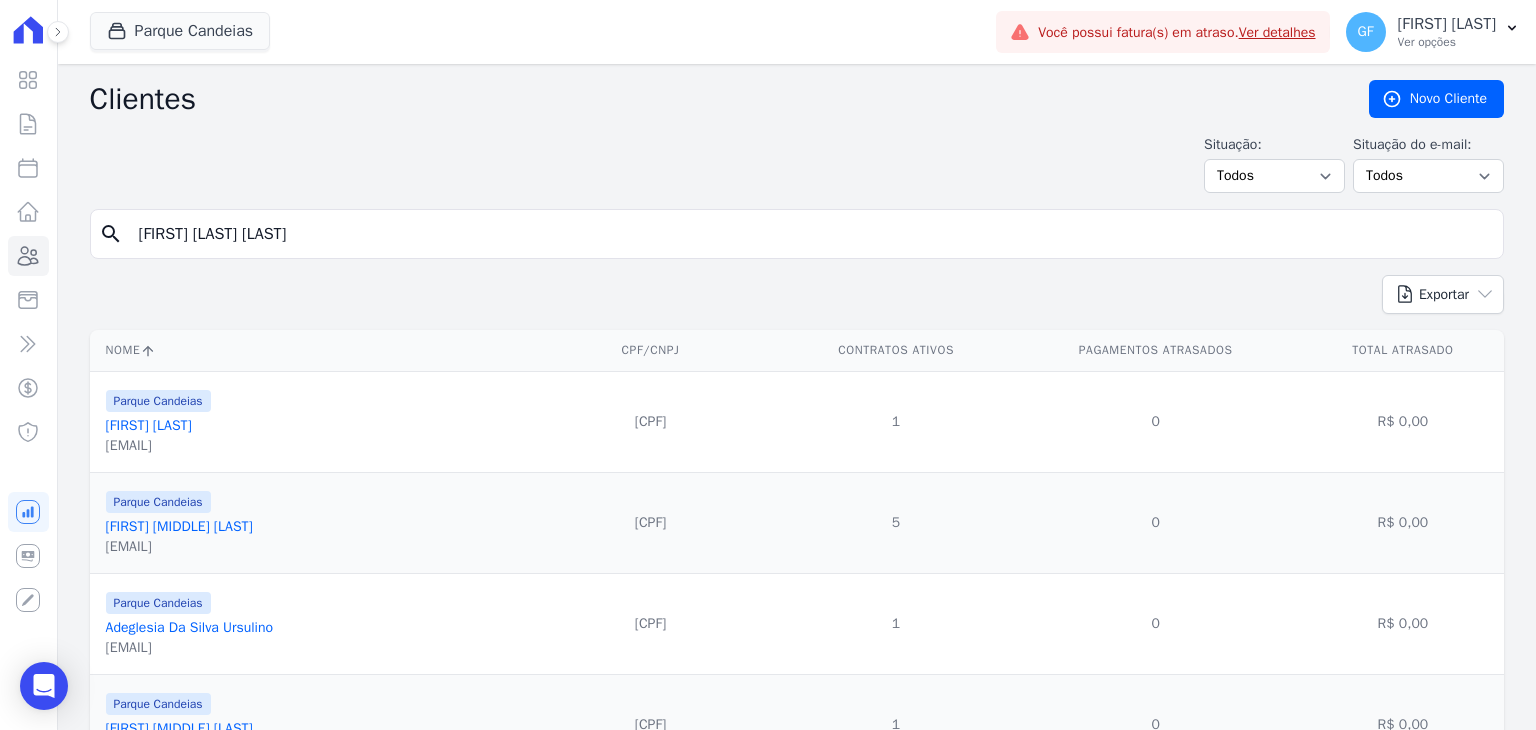 type on "[FIRST] [LAST] [LAST]" 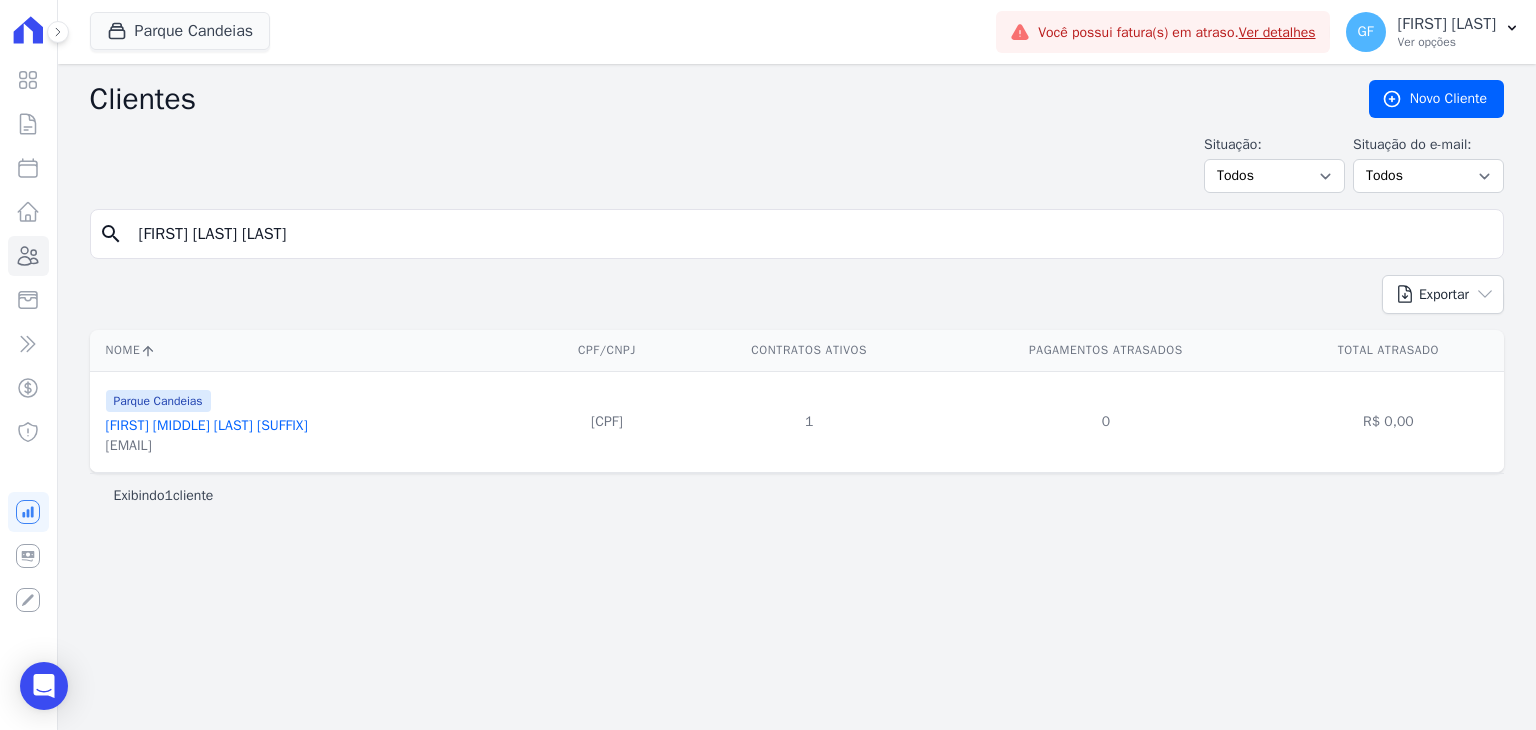 click on "[FIRST] [MIDDLE] [LAST] [SUFFIX]" at bounding box center [207, 425] 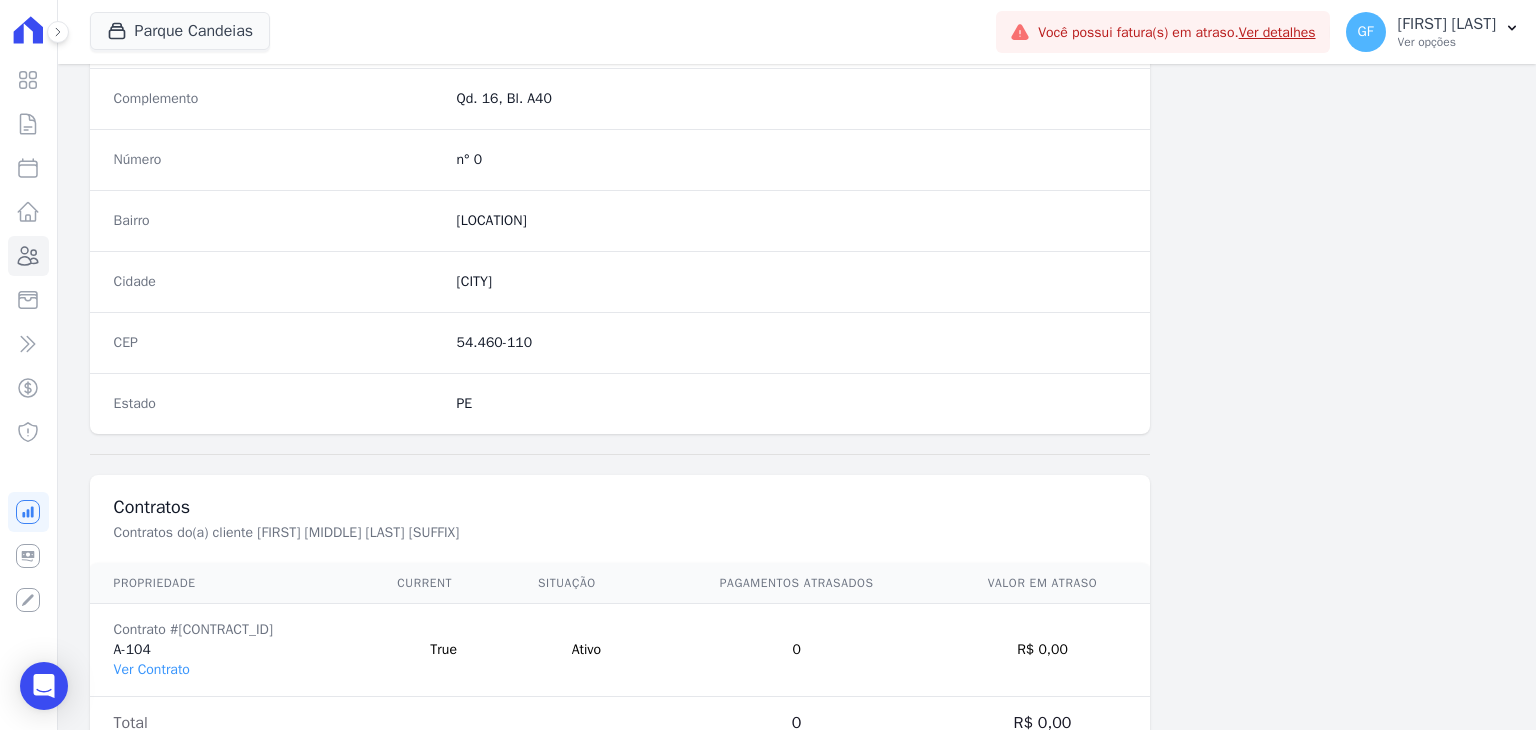 scroll, scrollTop: 1135, scrollLeft: 0, axis: vertical 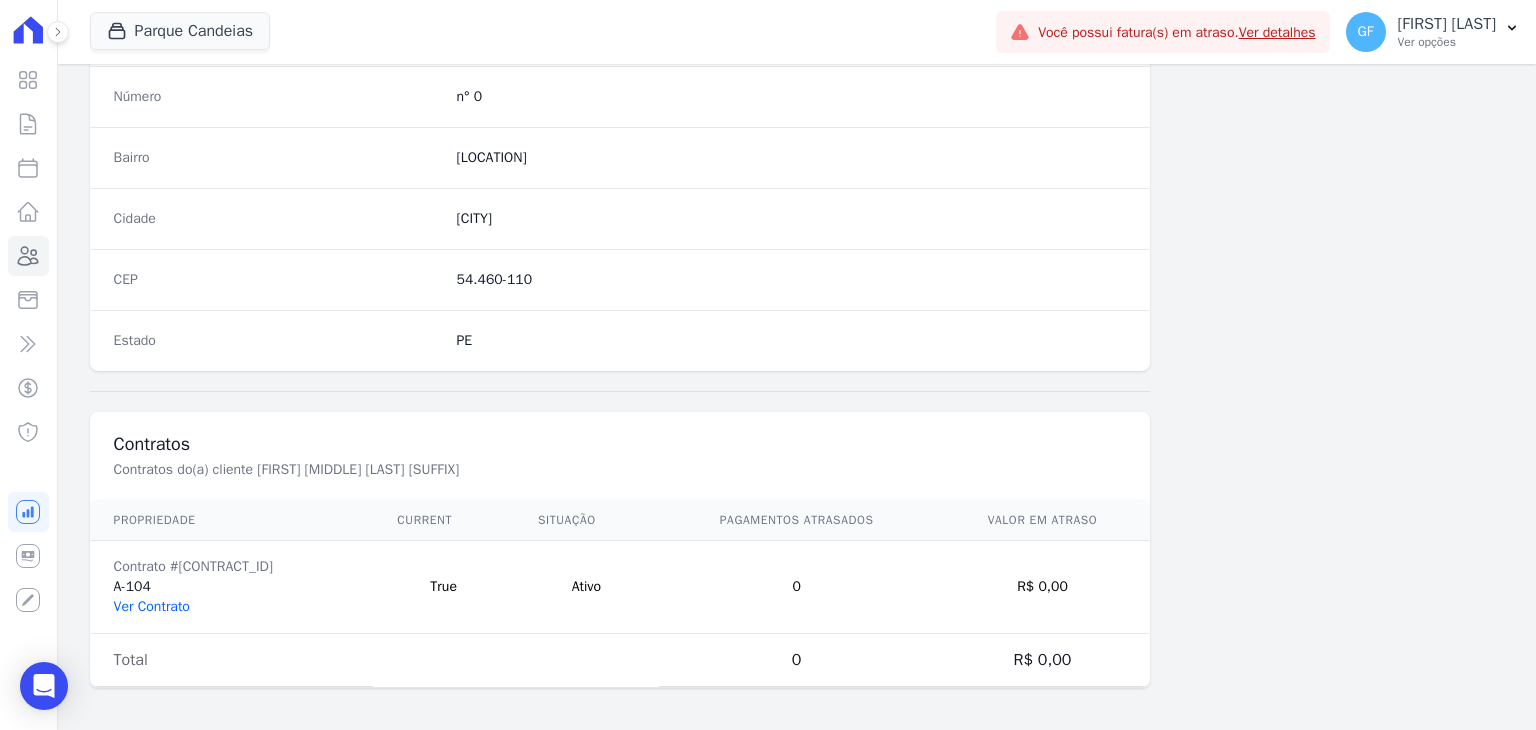 click on "Ver Contrato" at bounding box center [152, 606] 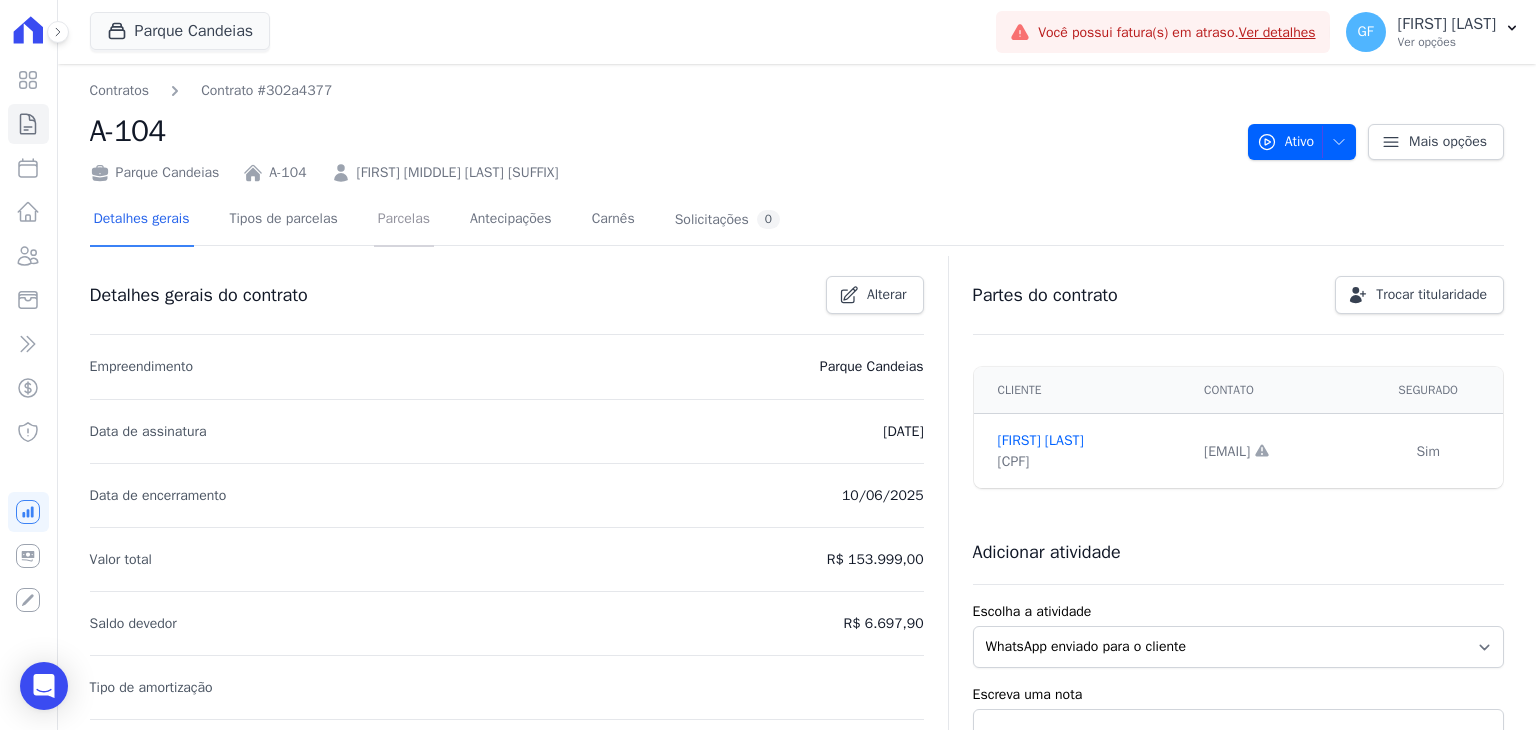 click on "Parcelas" at bounding box center [404, 220] 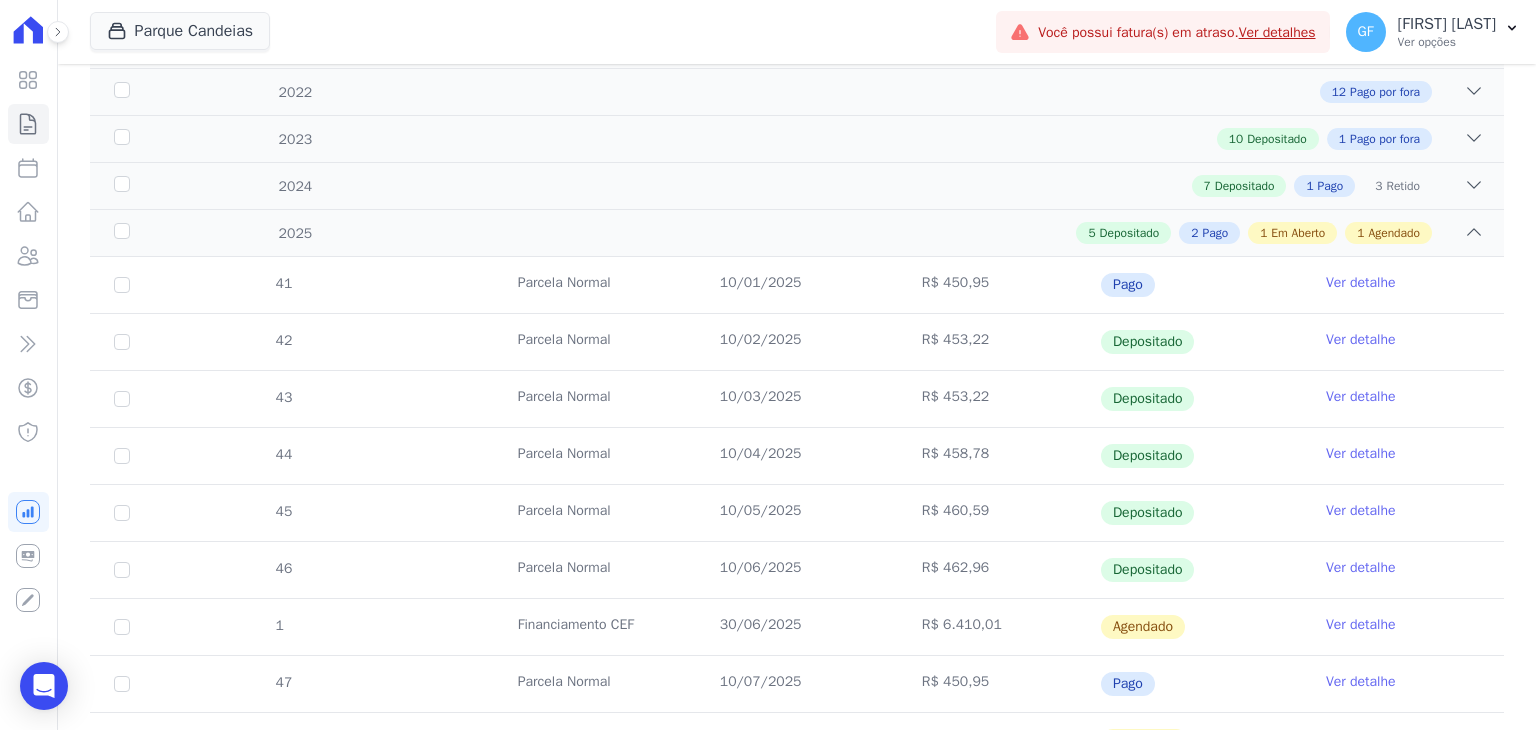 scroll, scrollTop: 448, scrollLeft: 0, axis: vertical 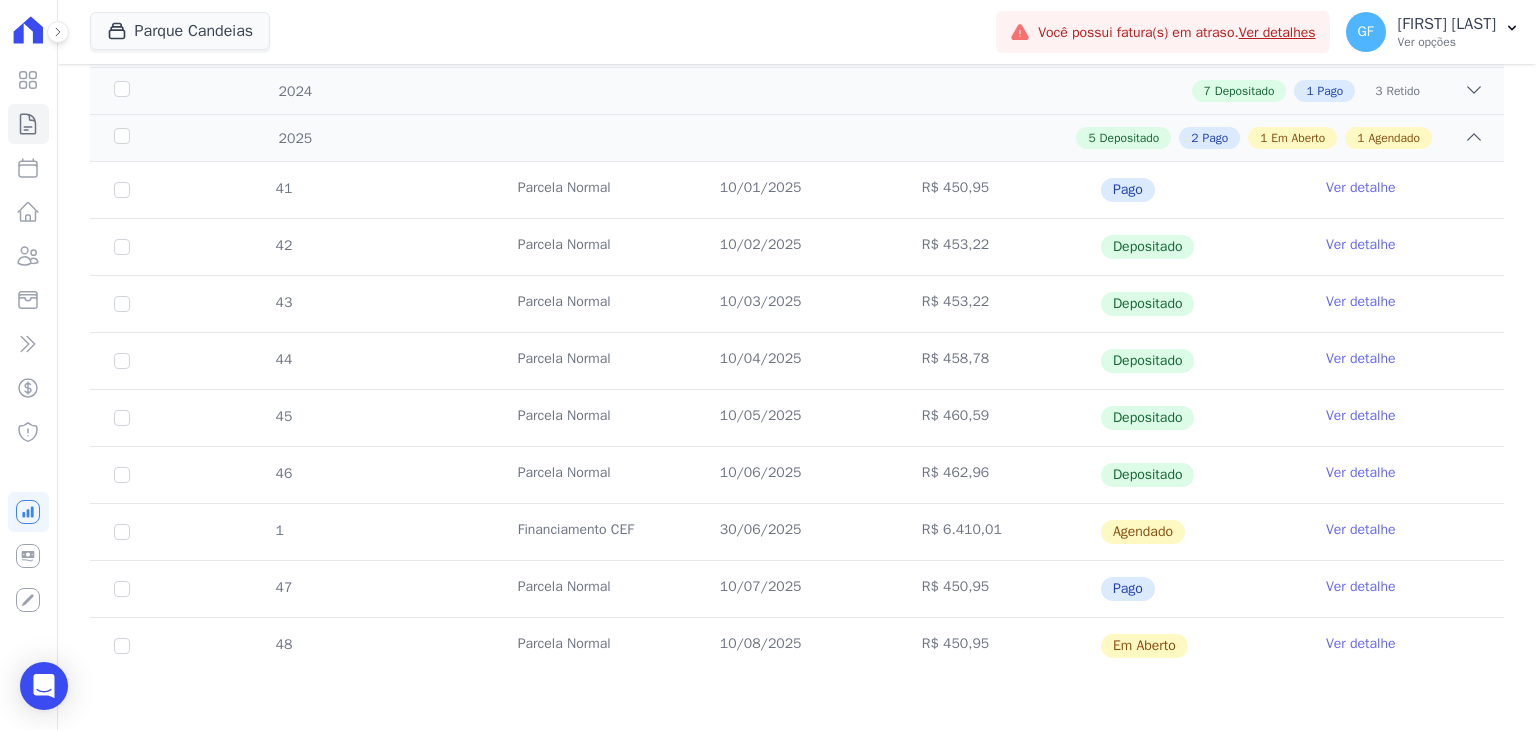 drag, startPoint x: 717, startPoint y: 590, endPoint x: 1100, endPoint y: 589, distance: 383.0013 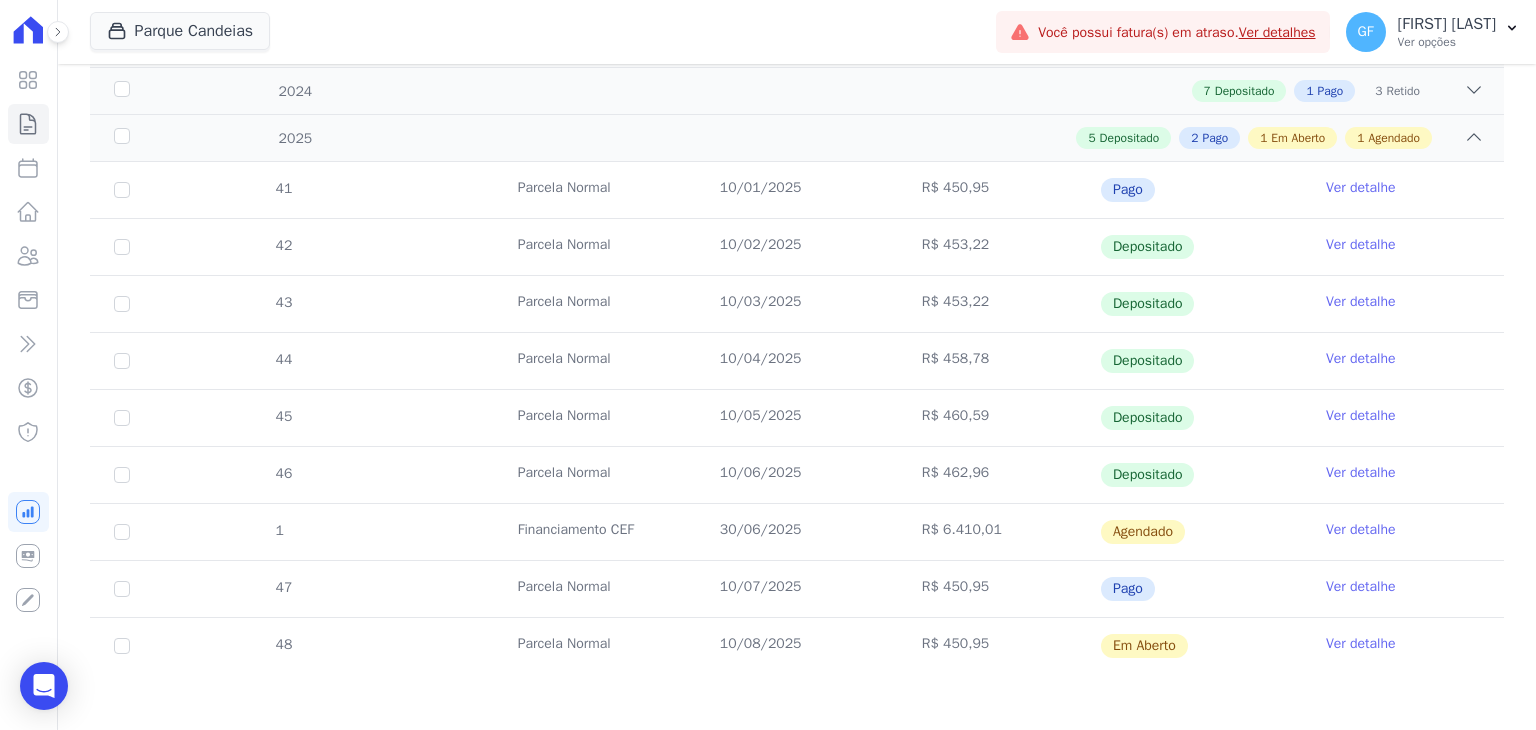 click on "Ver detalhe" at bounding box center (1361, 587) 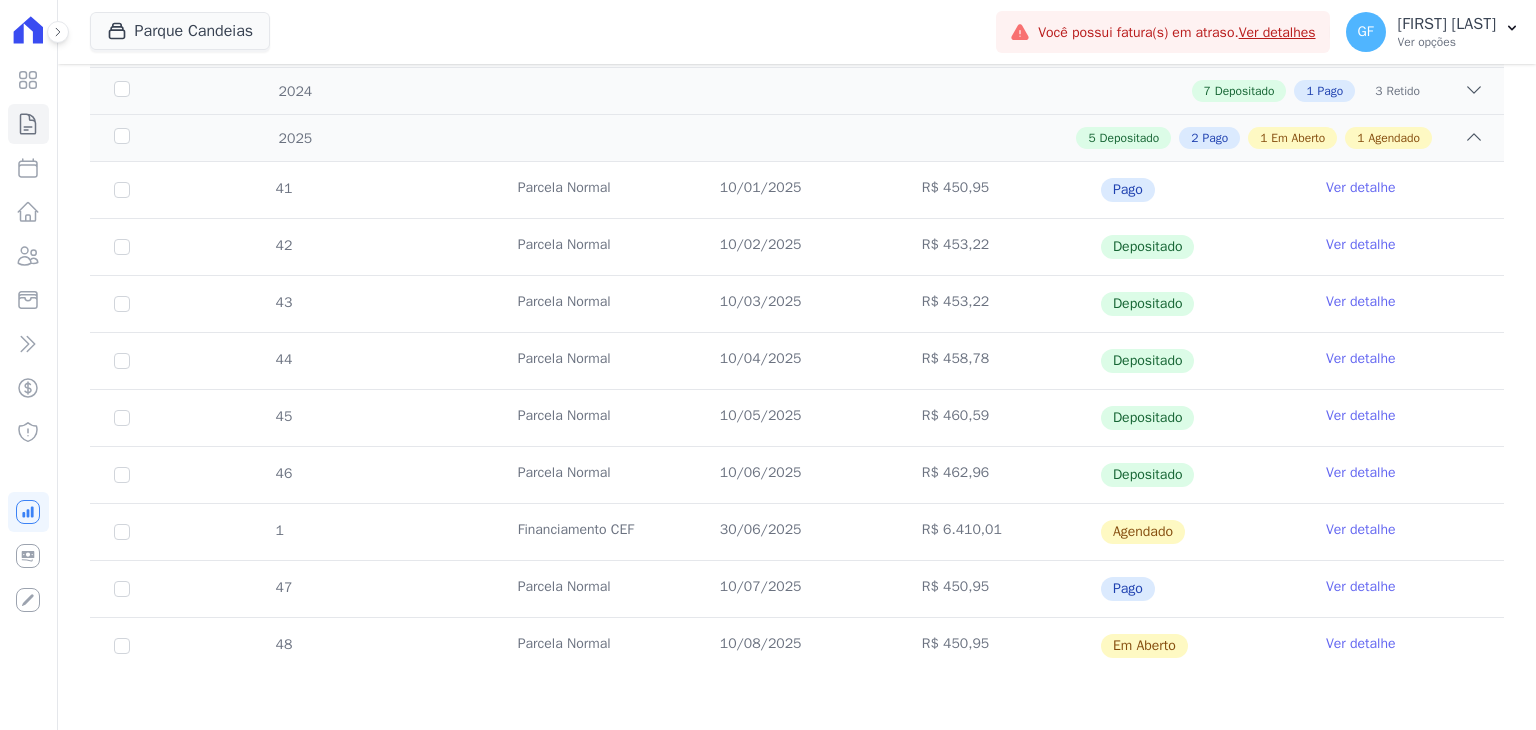 click on "Ver detalhe" at bounding box center (1361, 587) 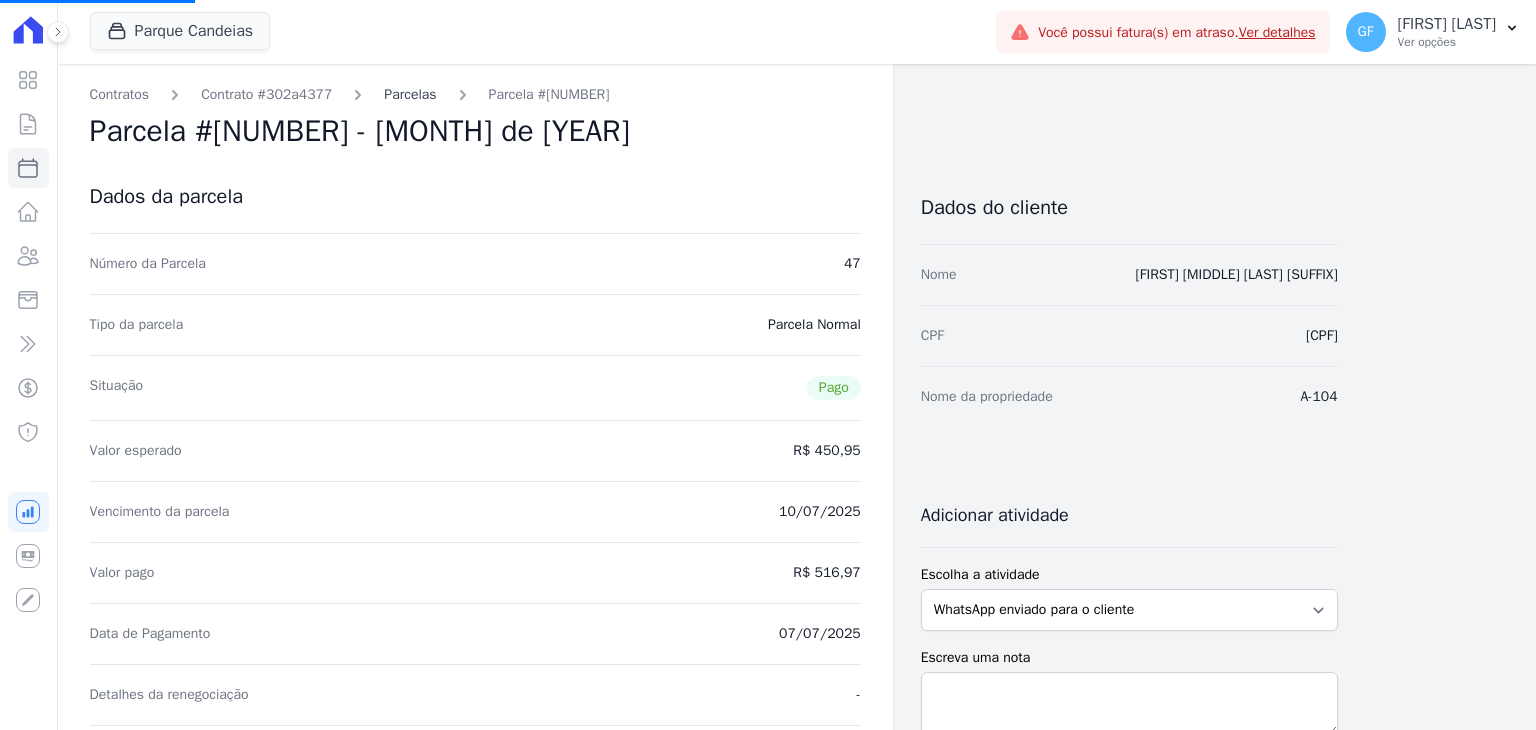click on "Parcelas" at bounding box center (410, 94) 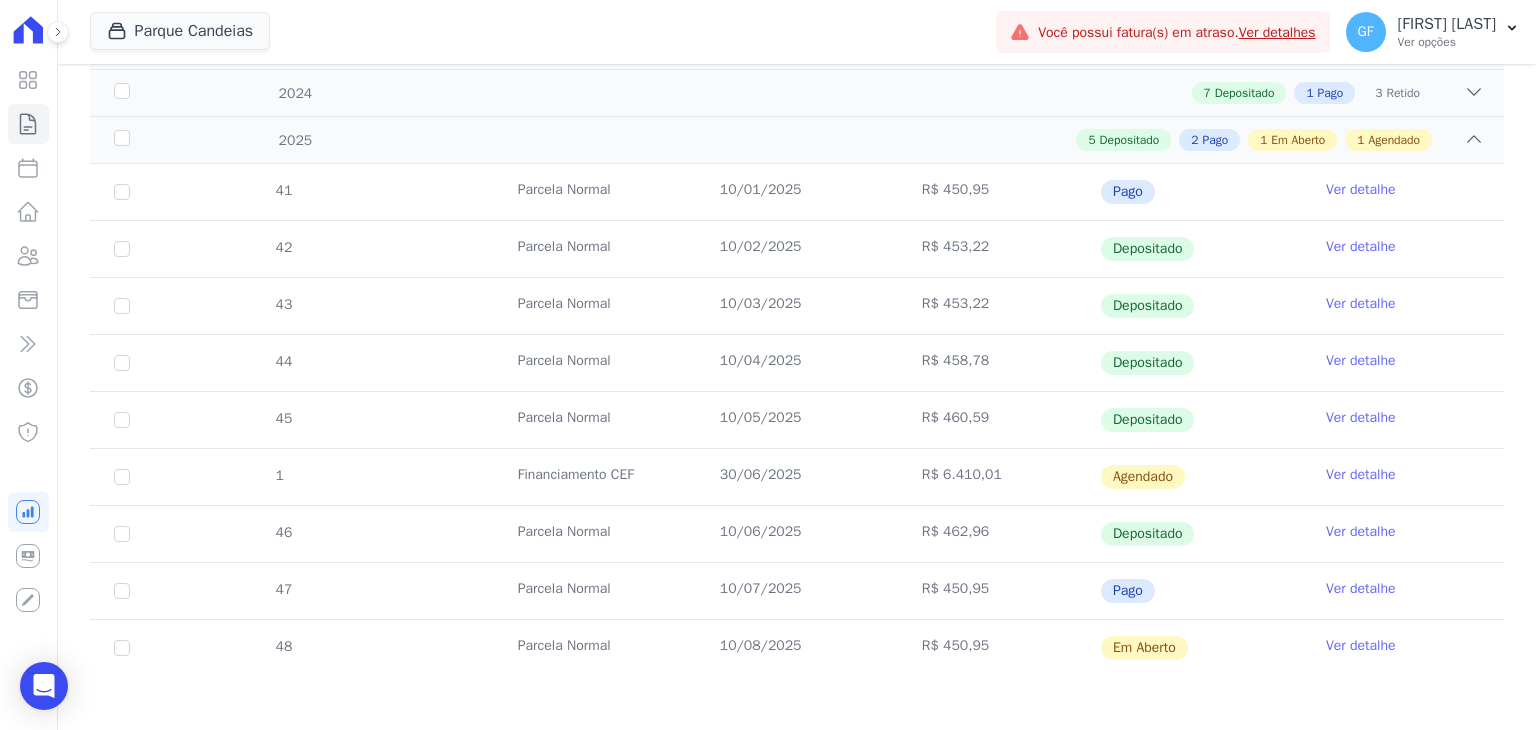 scroll, scrollTop: 448, scrollLeft: 0, axis: vertical 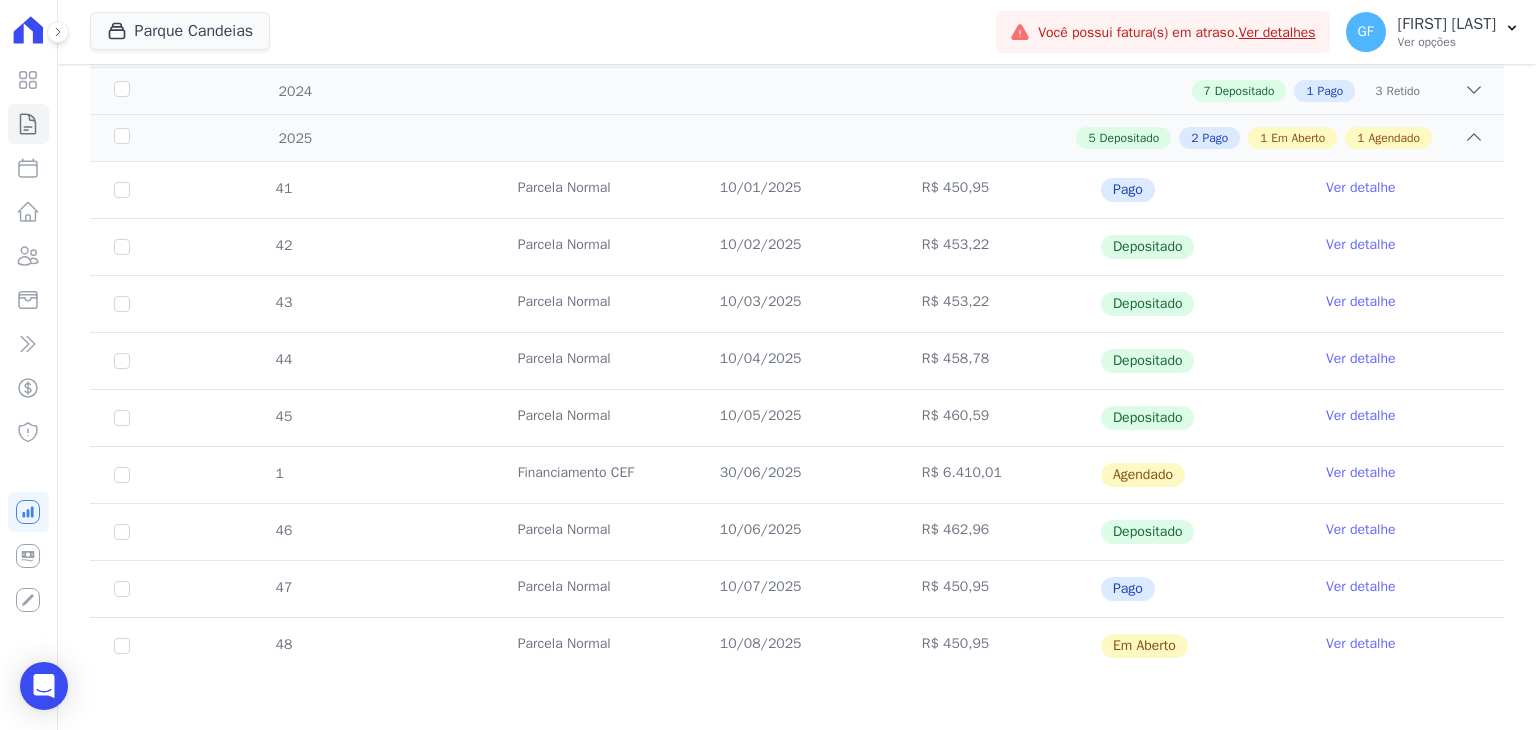 click on "Ver detalhe" at bounding box center (1361, 587) 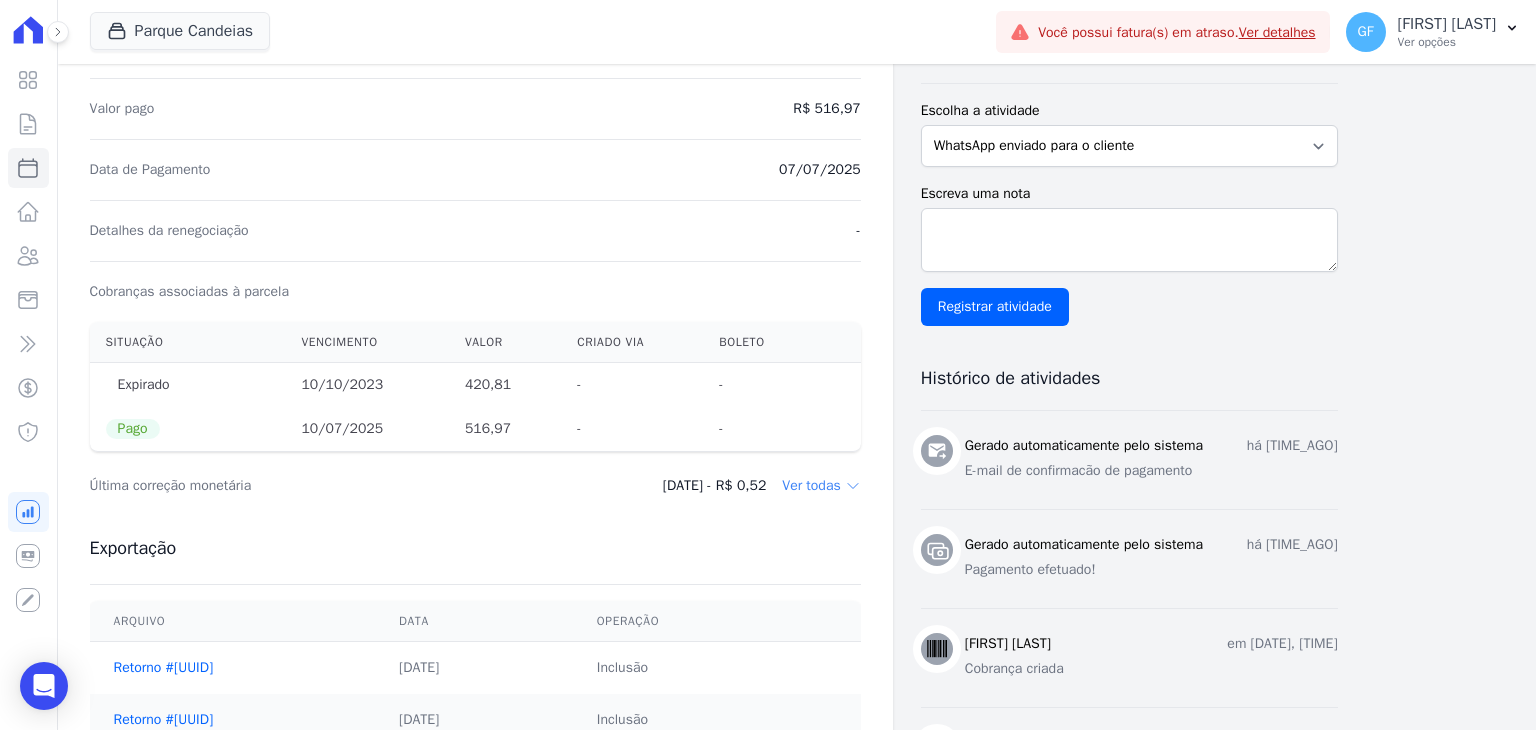 scroll, scrollTop: 600, scrollLeft: 0, axis: vertical 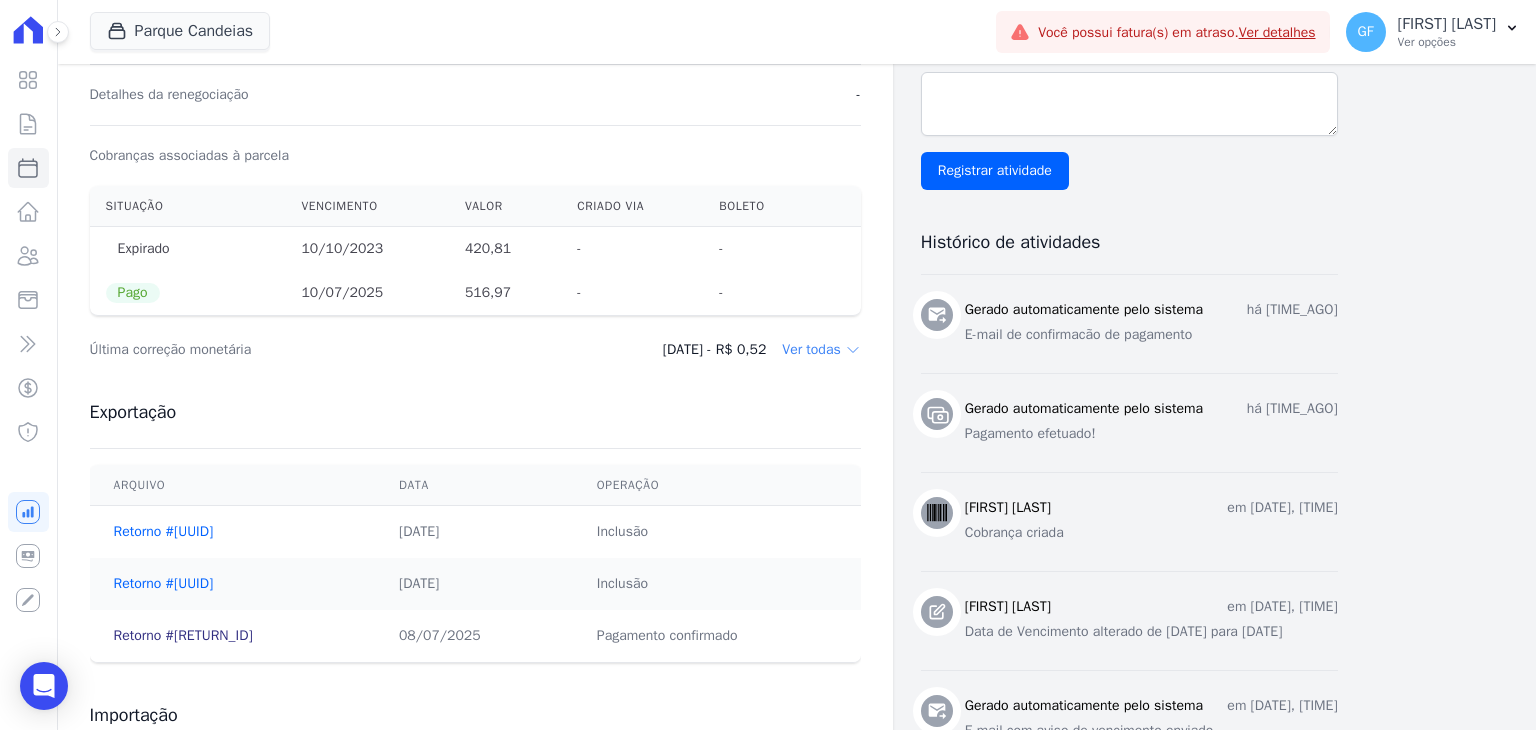 click on "Retorno #[RETURN_ID]" at bounding box center (183, 635) 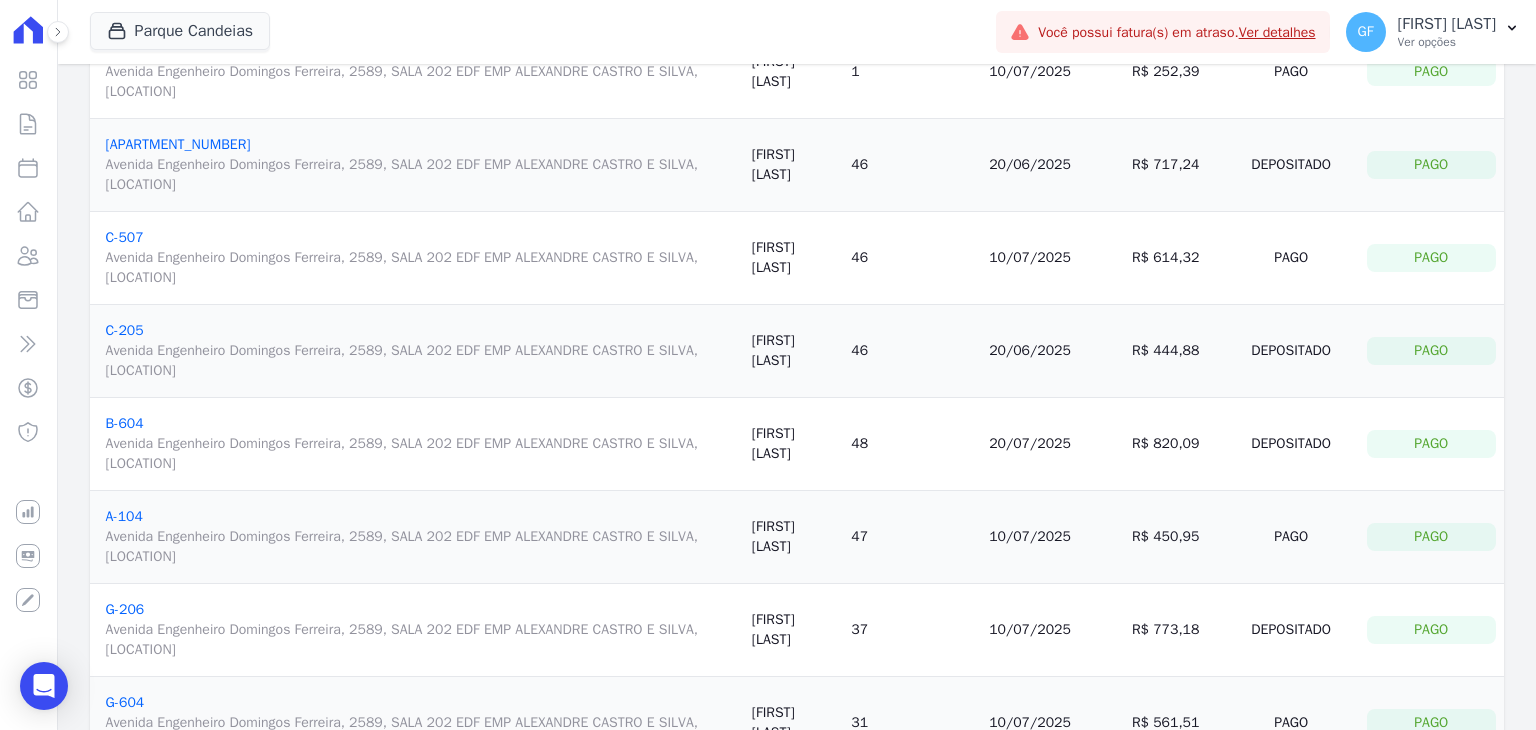 scroll, scrollTop: 600, scrollLeft: 0, axis: vertical 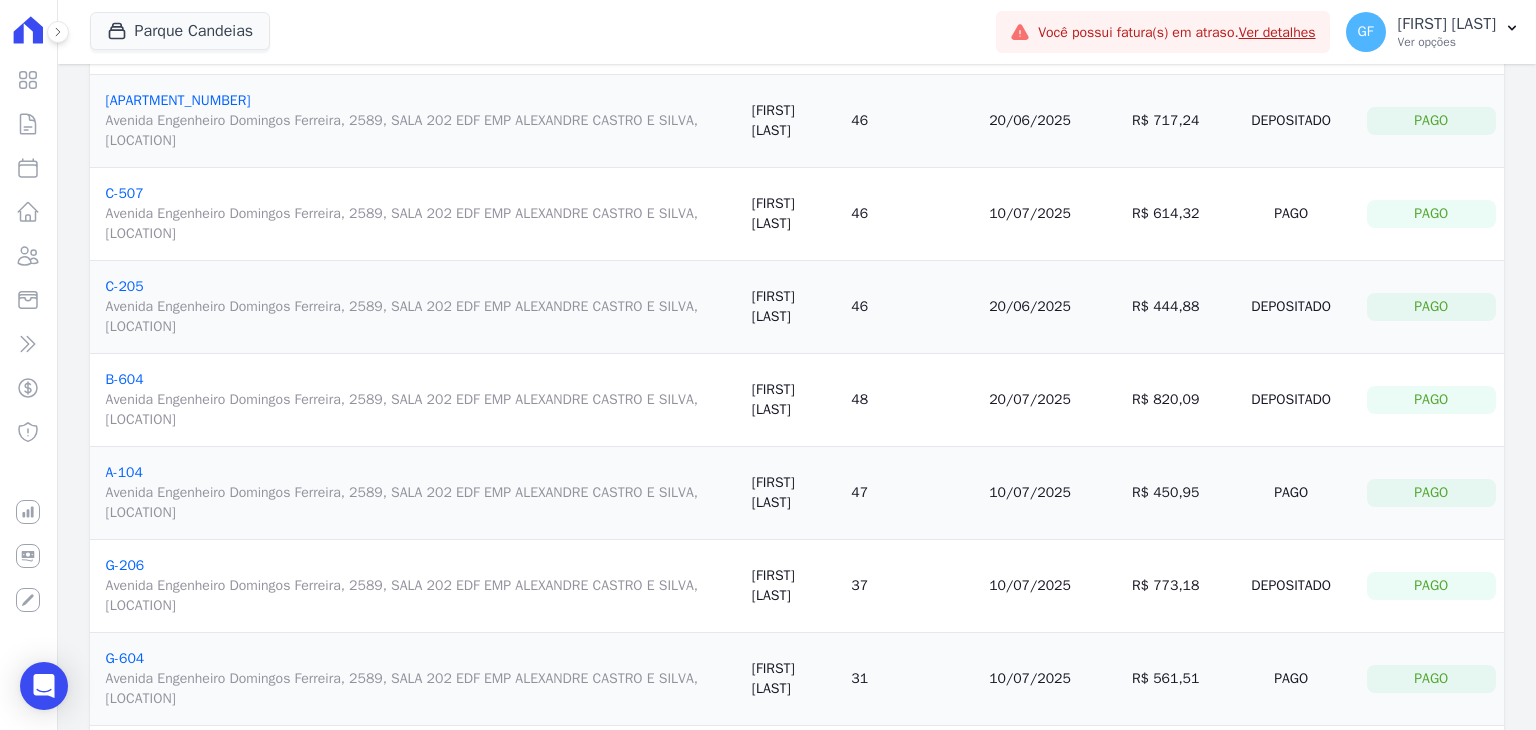 drag, startPoint x: 682, startPoint y: 489, endPoint x: 1288, endPoint y: 503, distance: 606.1617 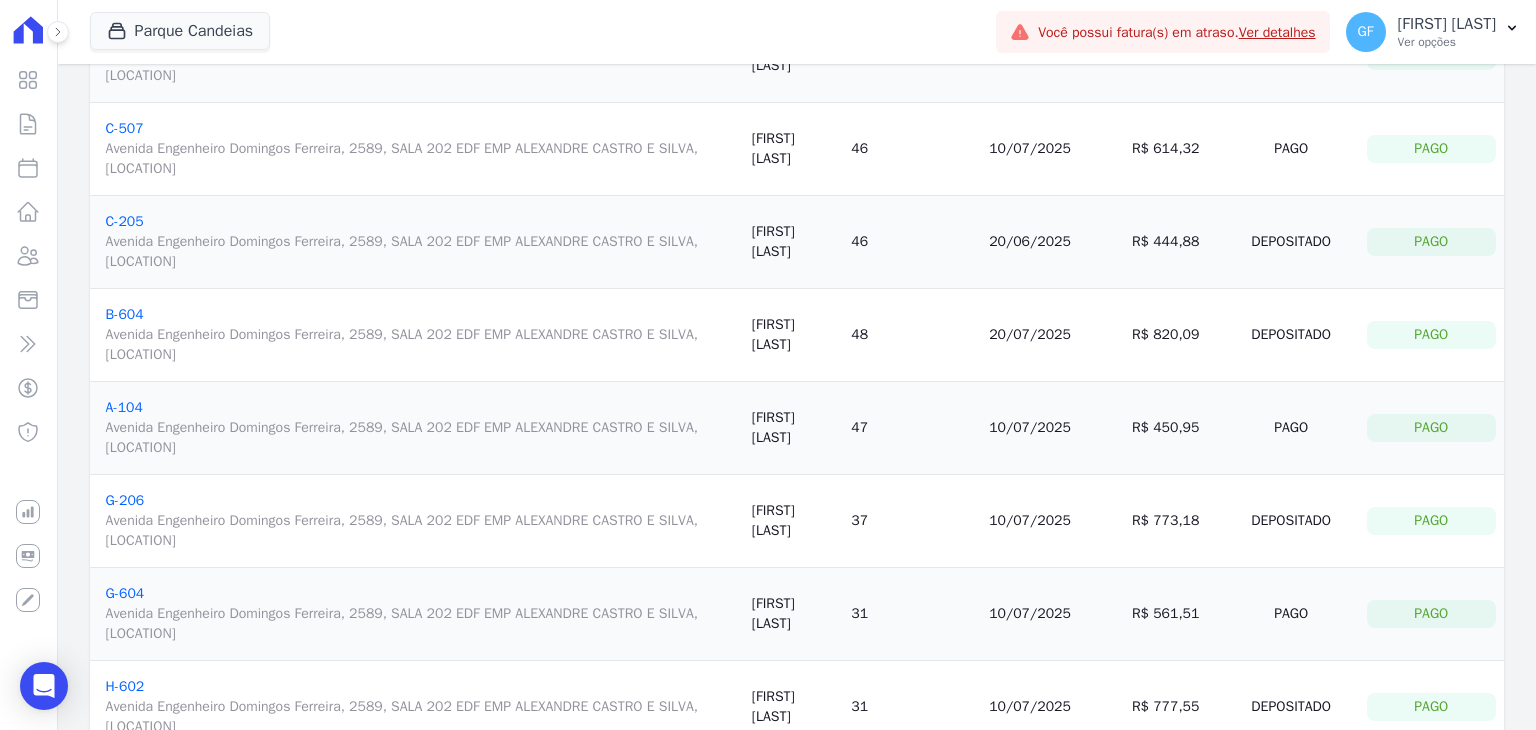 scroll, scrollTop: 700, scrollLeft: 0, axis: vertical 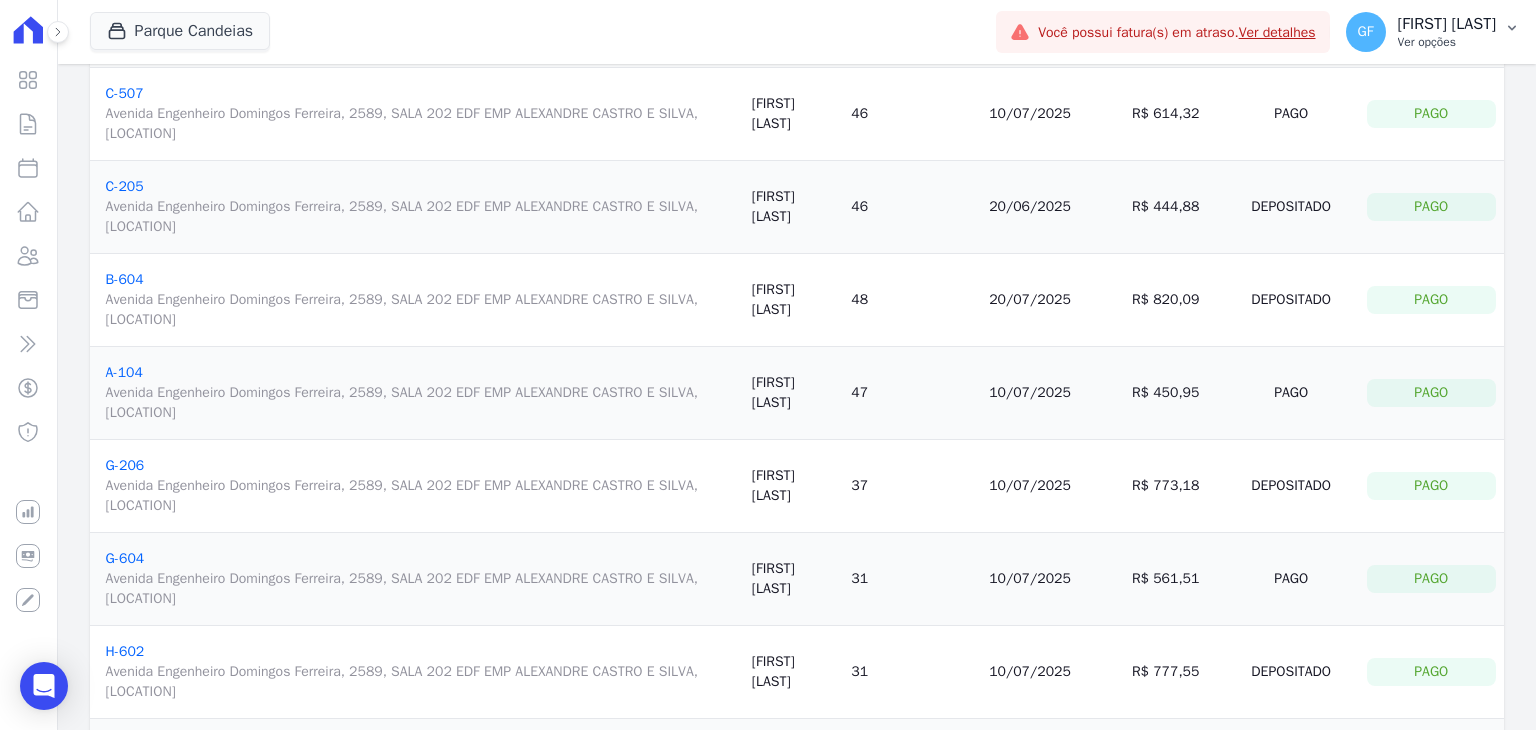 click on "[FIRST] [LAST]" at bounding box center (1447, 24) 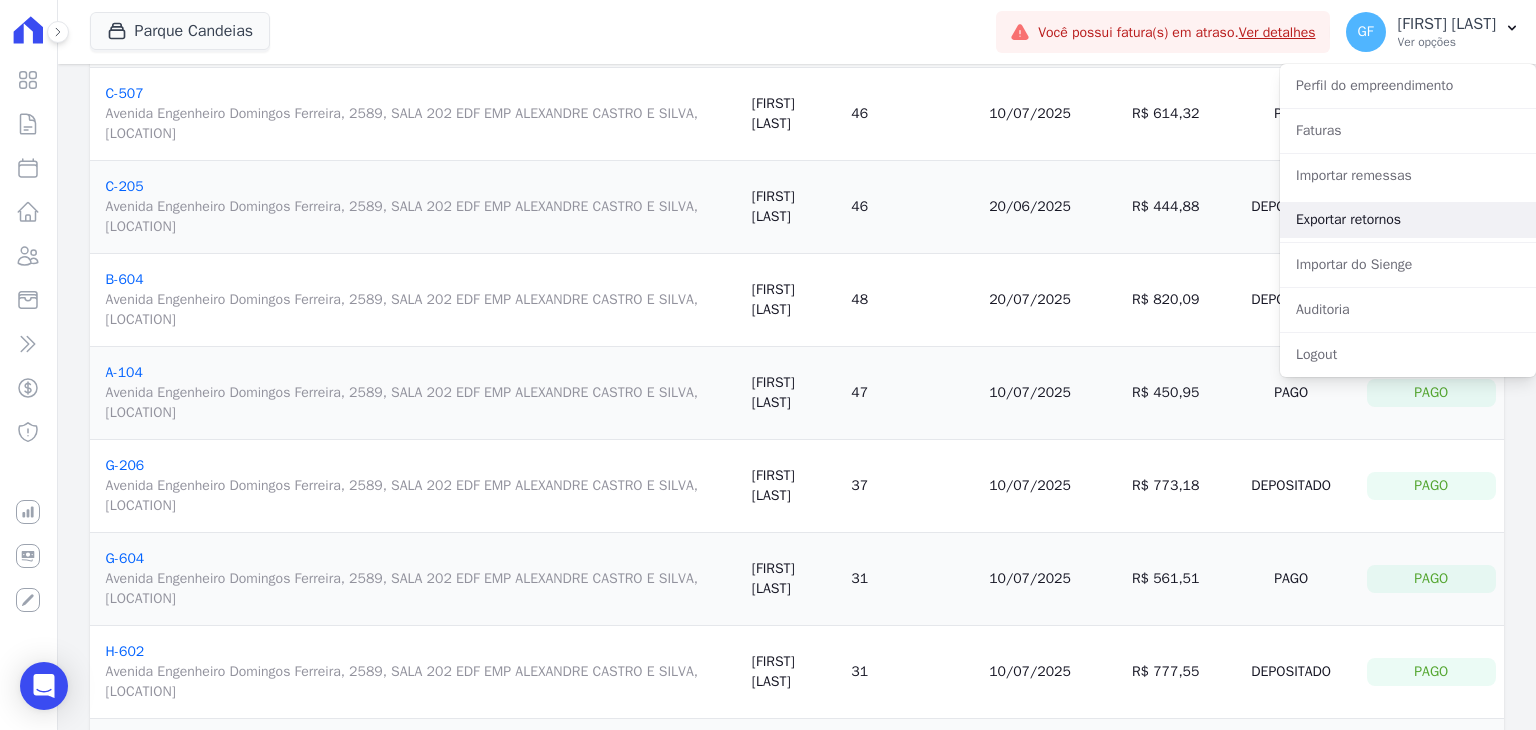 click on "Exportar retornos" at bounding box center [1408, 220] 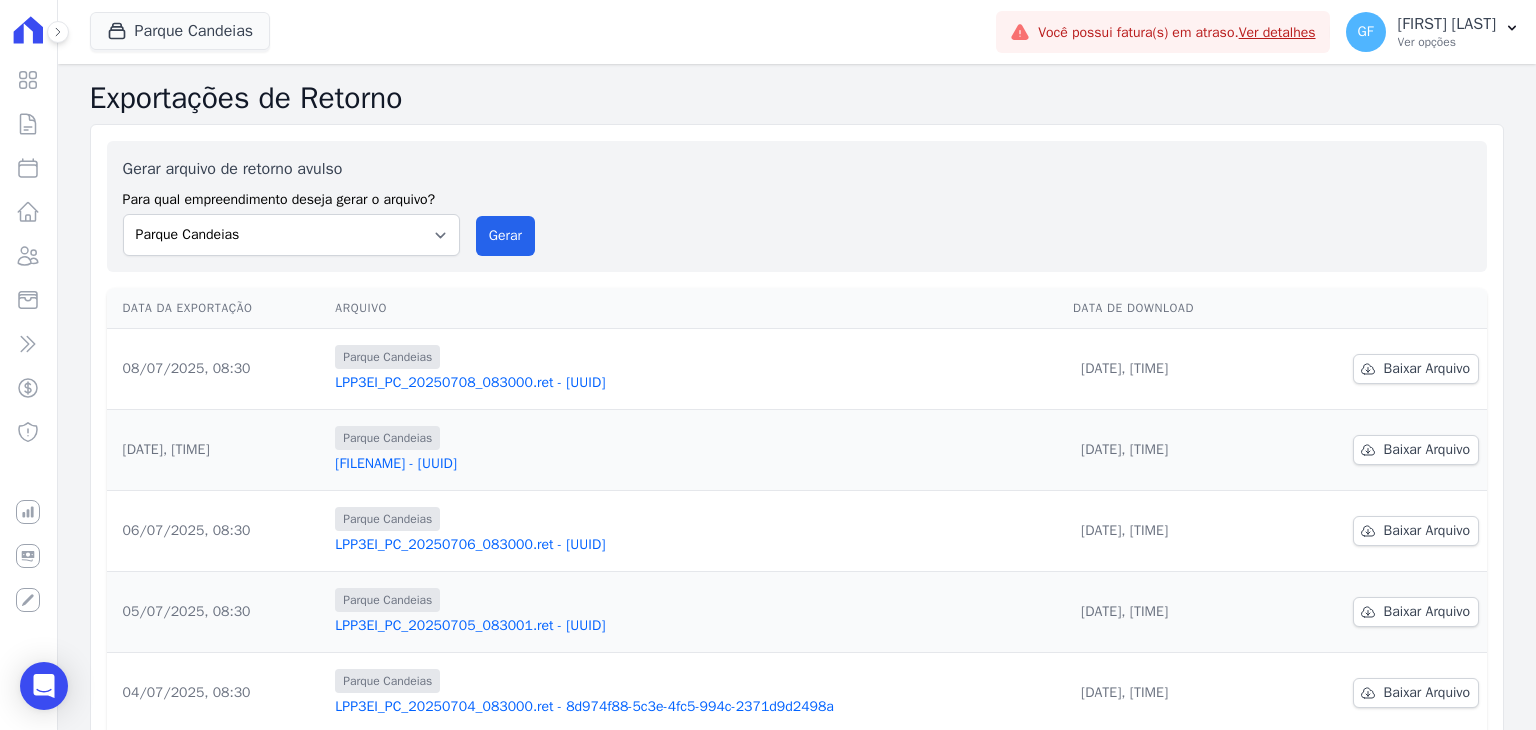 click on "Gerar arquivo de retorno avulso
Para qual empreendimento deseja gerar o arquivo?
Parque Candeias
Gerar" at bounding box center (797, 206) 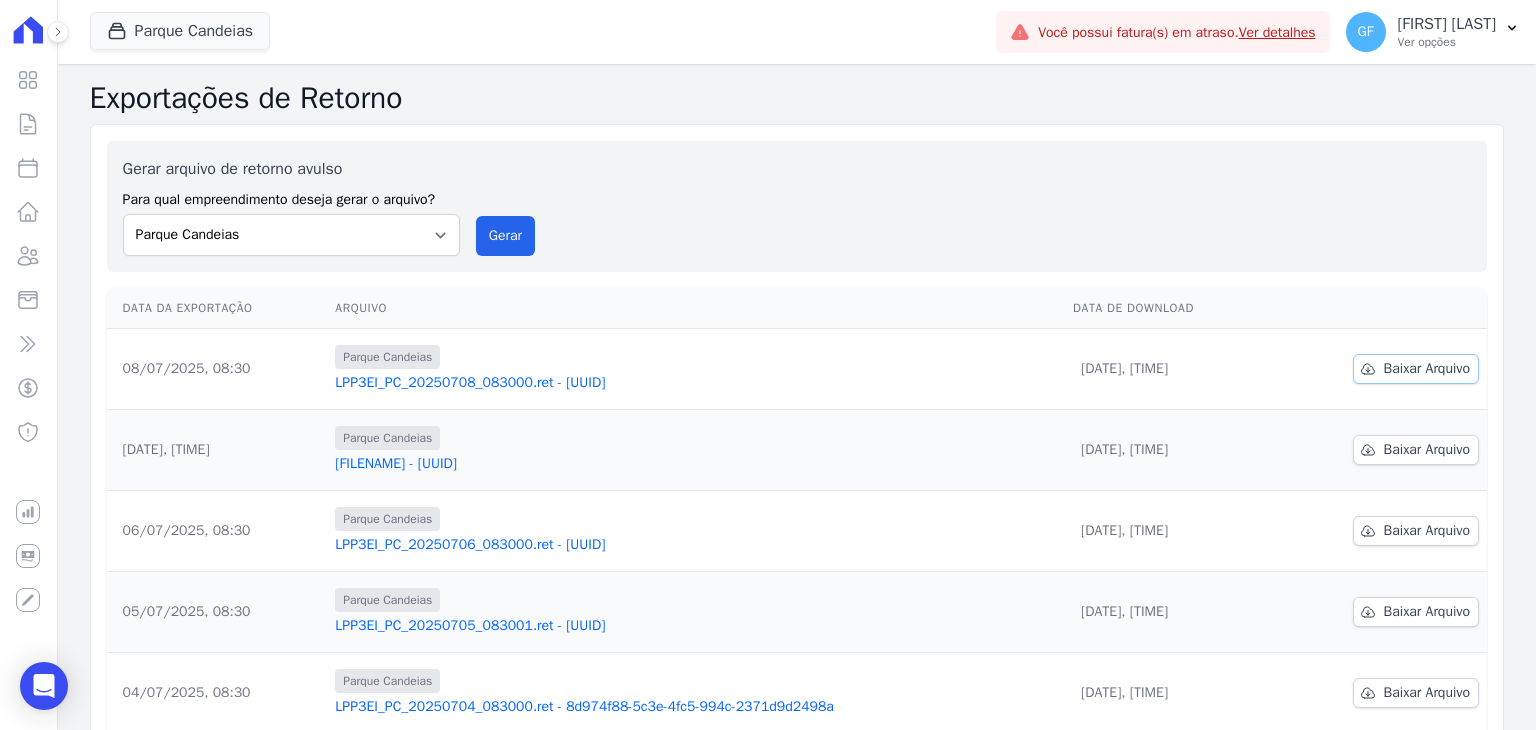 click on "Baixar Arquivo" at bounding box center (1427, 369) 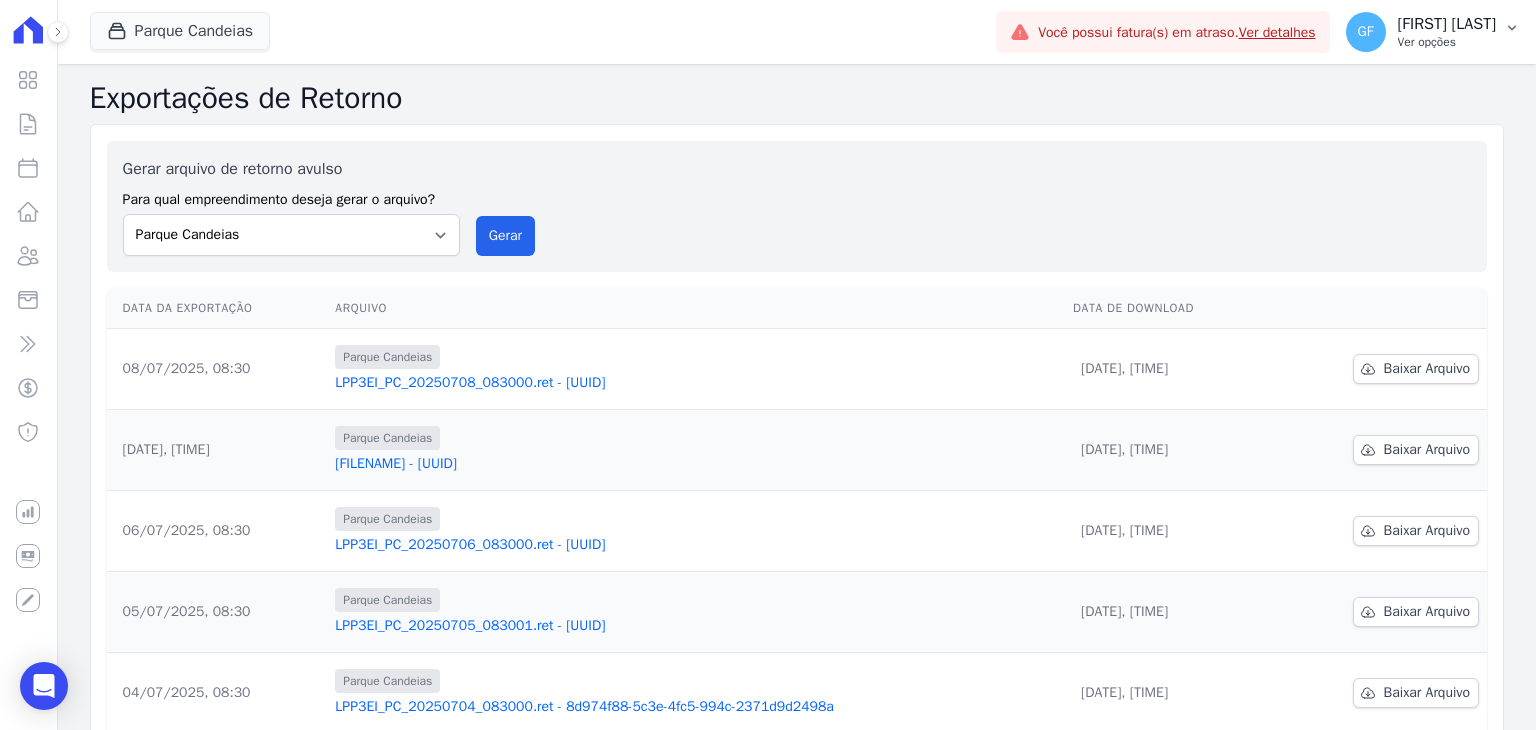 click on "[FIRST] [LAST]" at bounding box center [1447, 24] 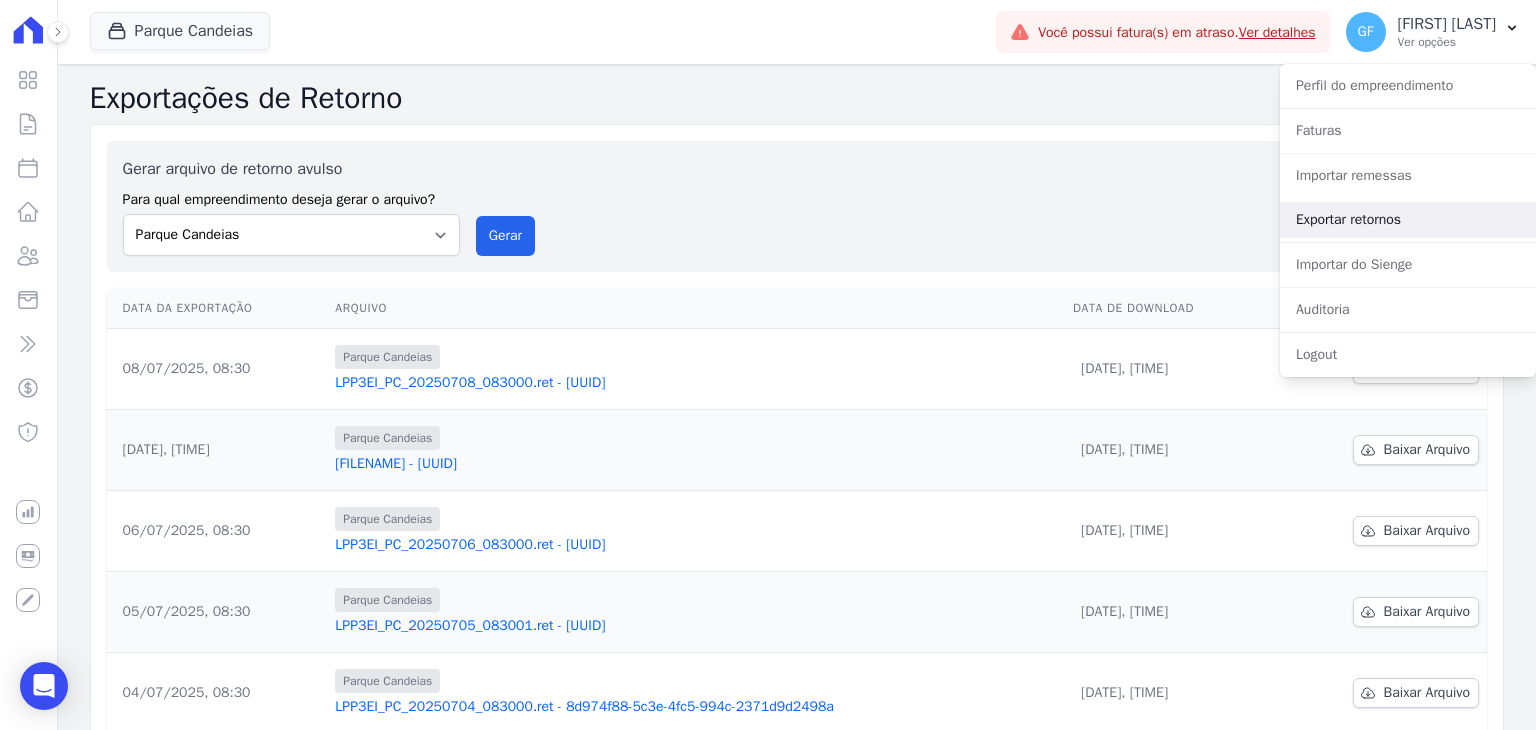 click on "Exportar retornos" at bounding box center (1408, 220) 